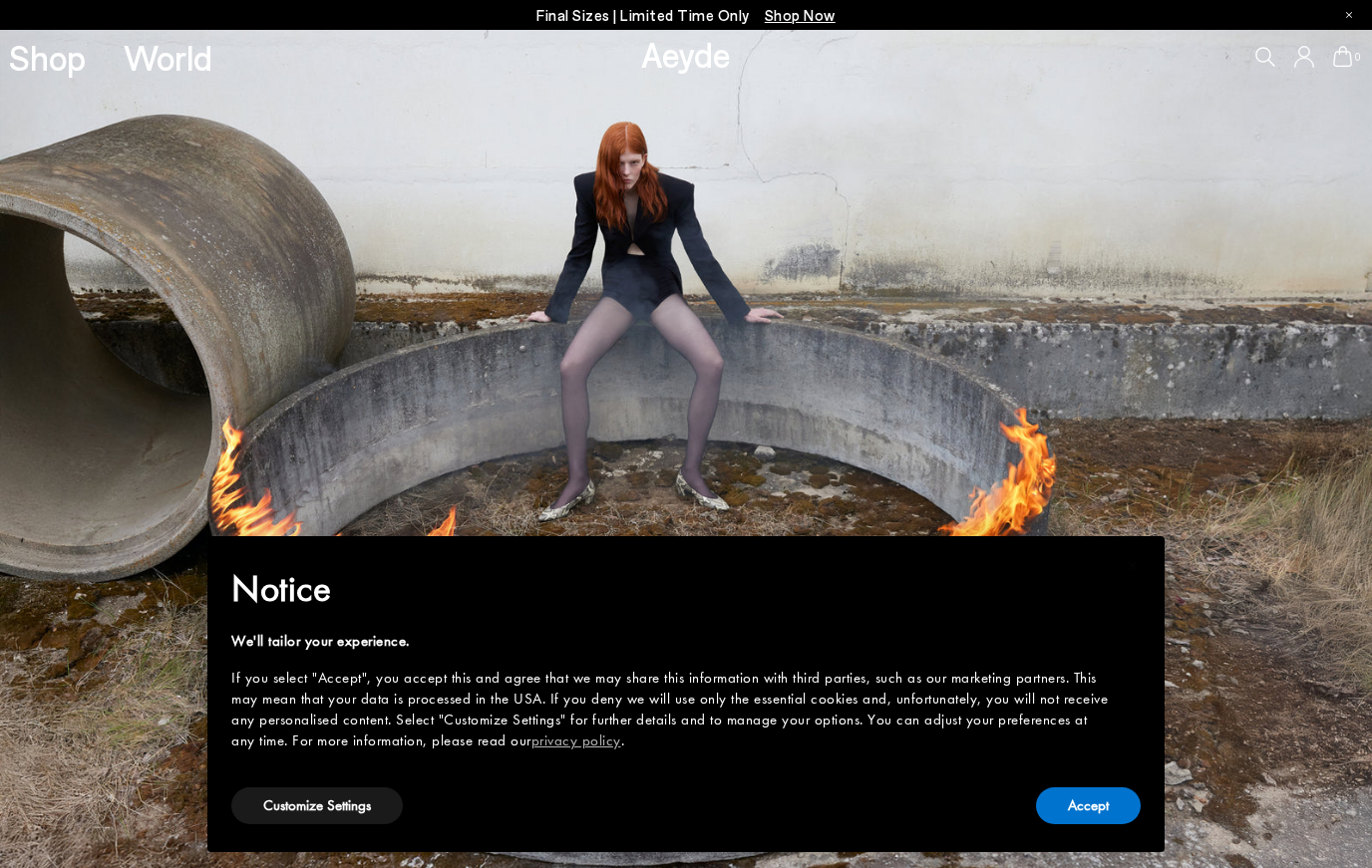 scroll, scrollTop: 0, scrollLeft: 0, axis: both 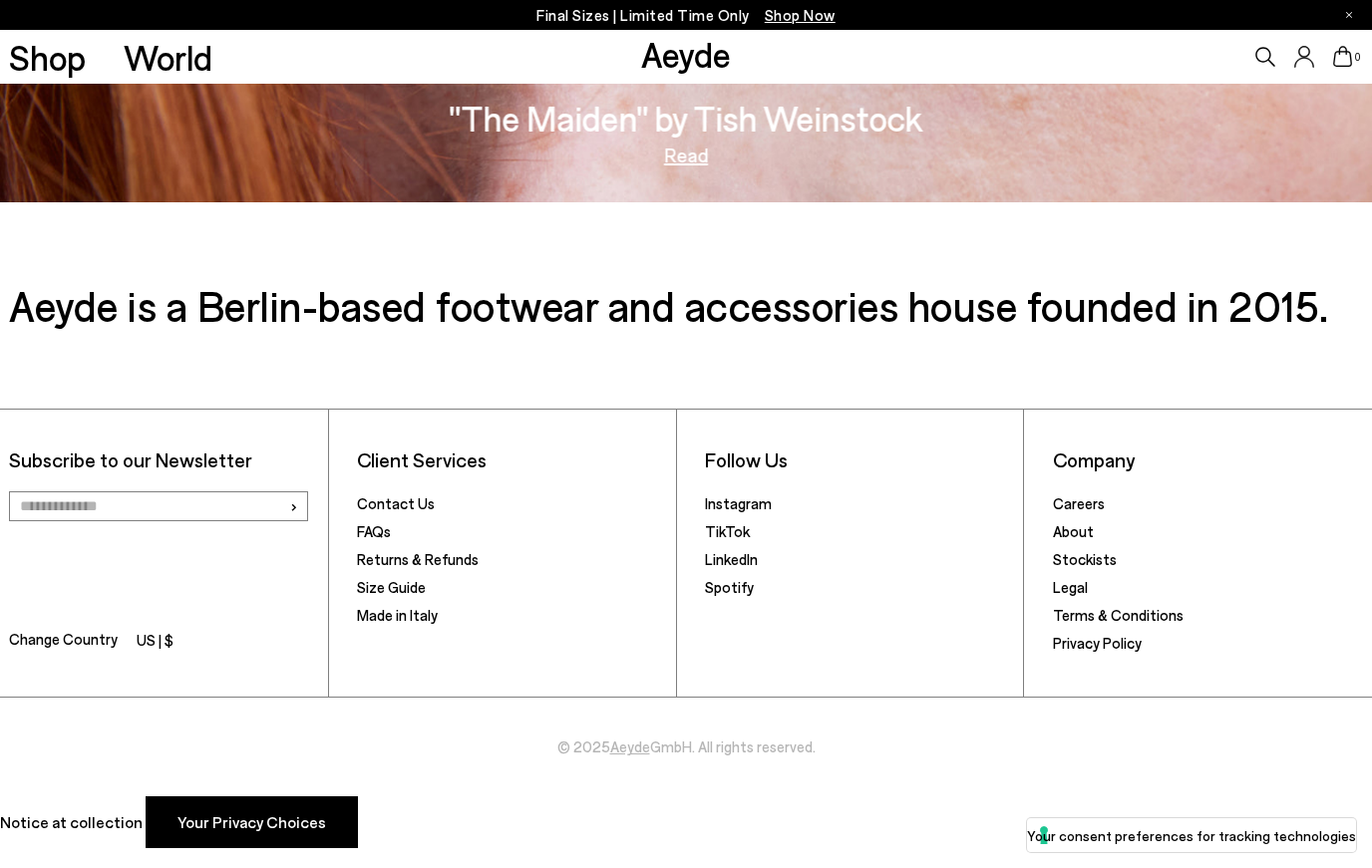 click on "Shop" at bounding box center (47, 57) 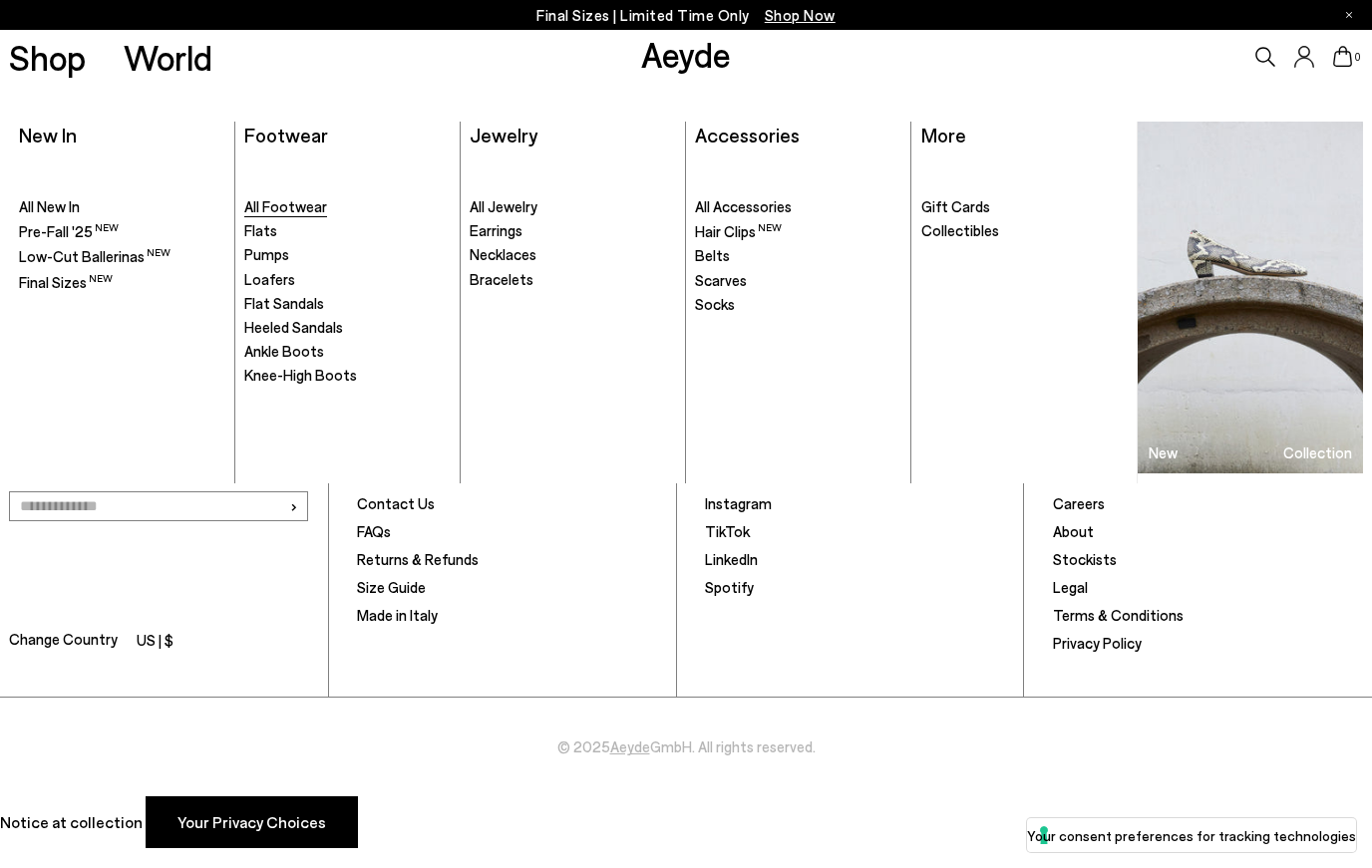 click on "All Footwear" at bounding box center (285, 206) 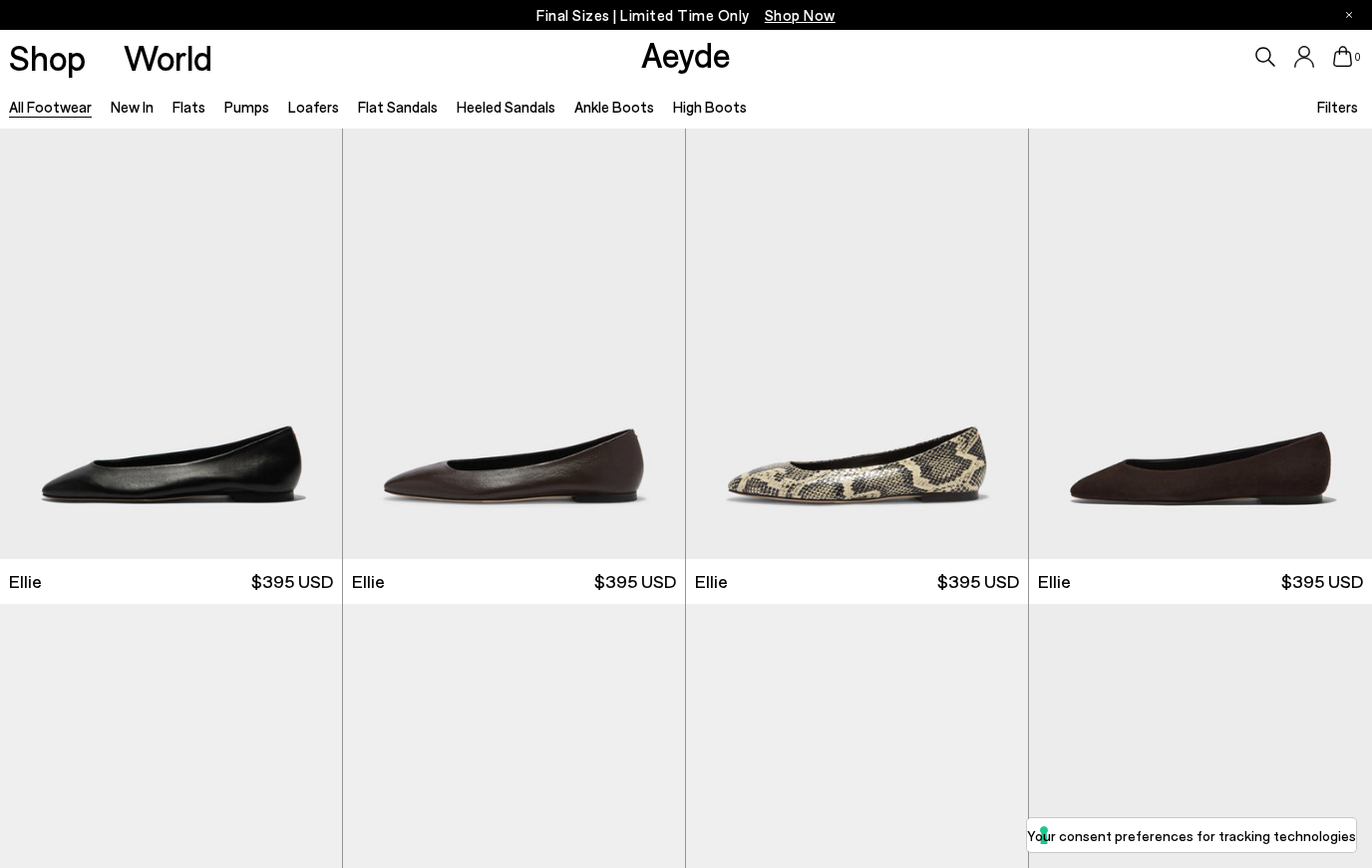 scroll, scrollTop: 0, scrollLeft: 0, axis: both 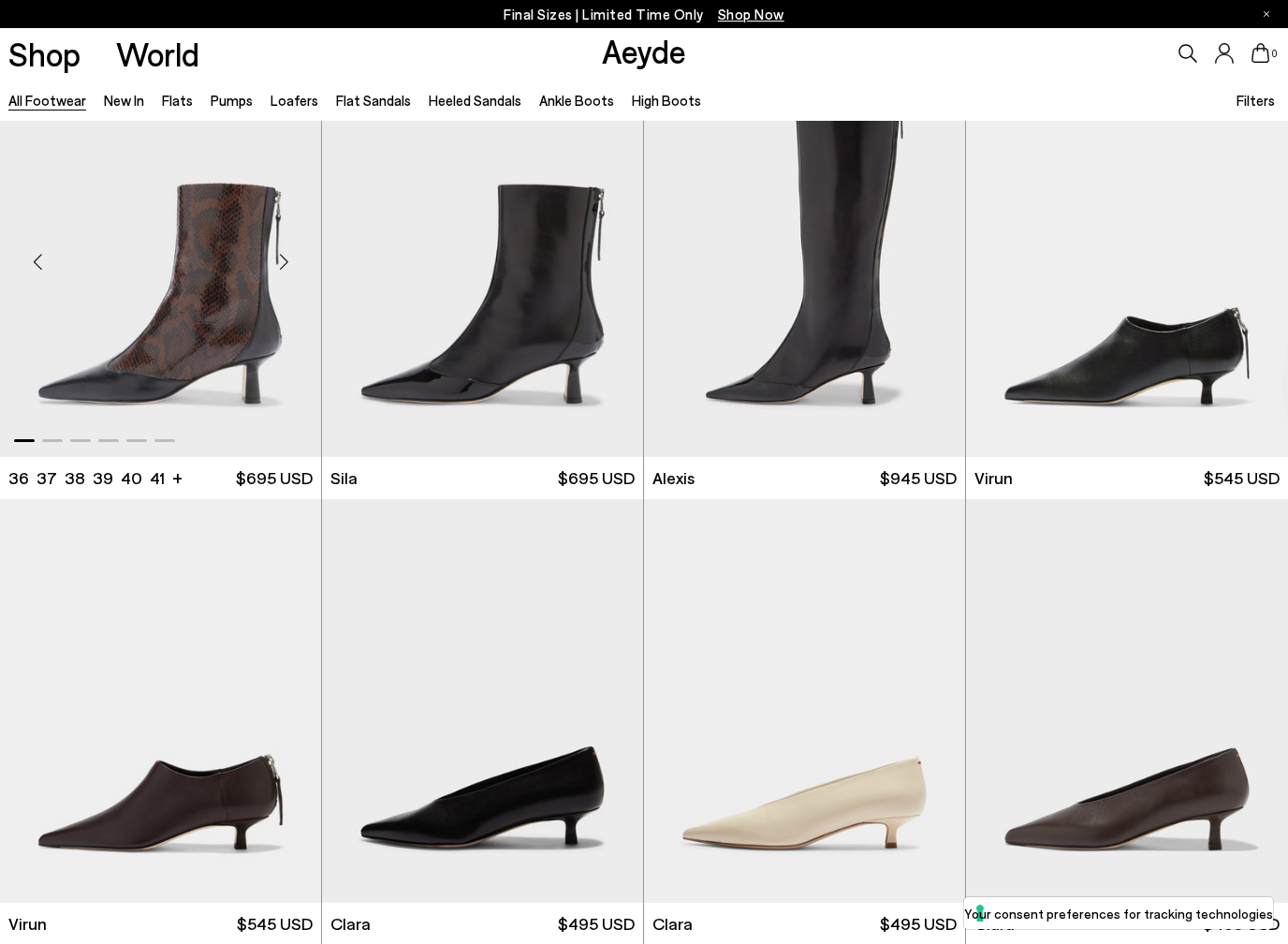click at bounding box center [160, 254] 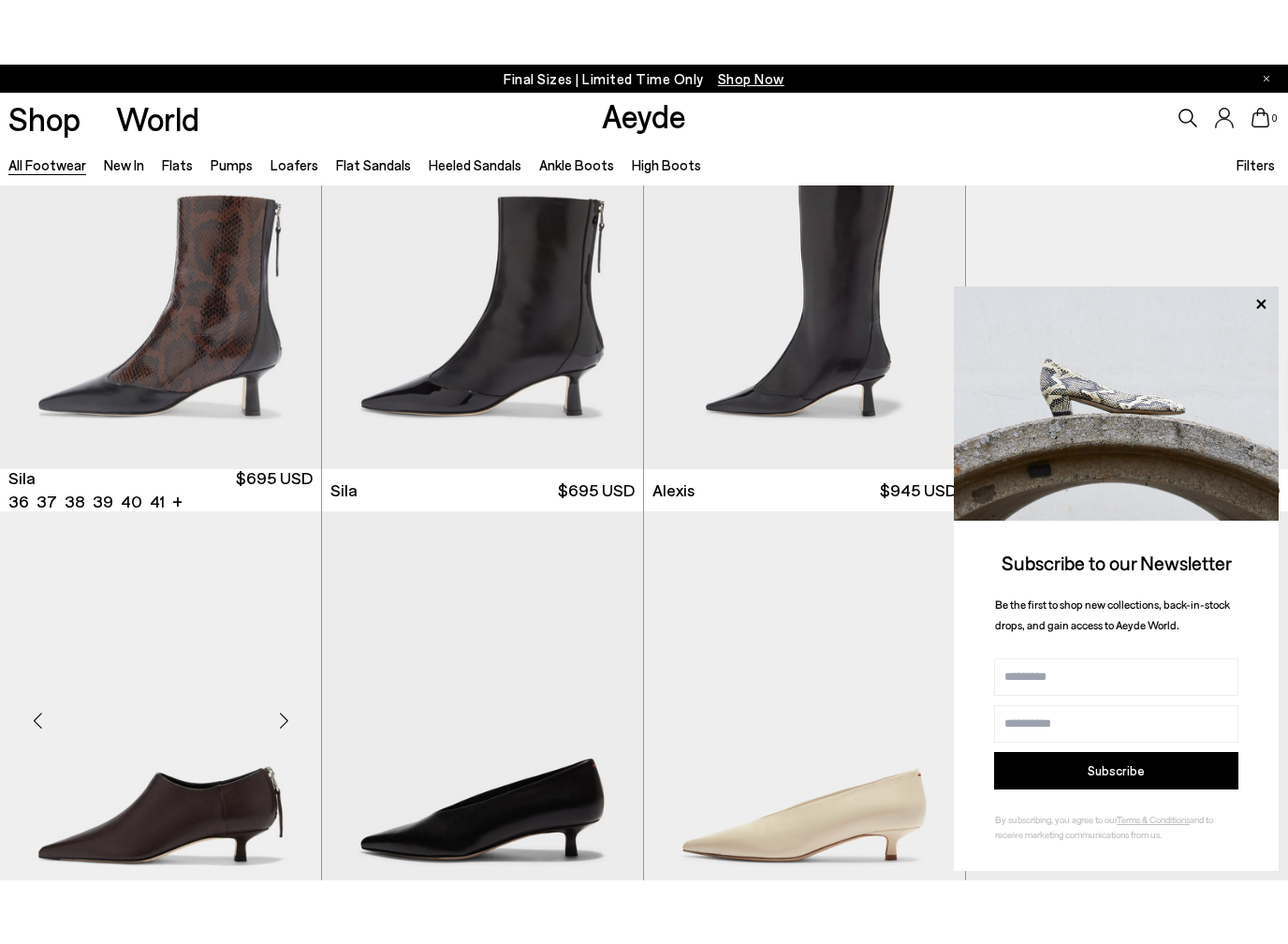 scroll, scrollTop: 2864, scrollLeft: 0, axis: vertical 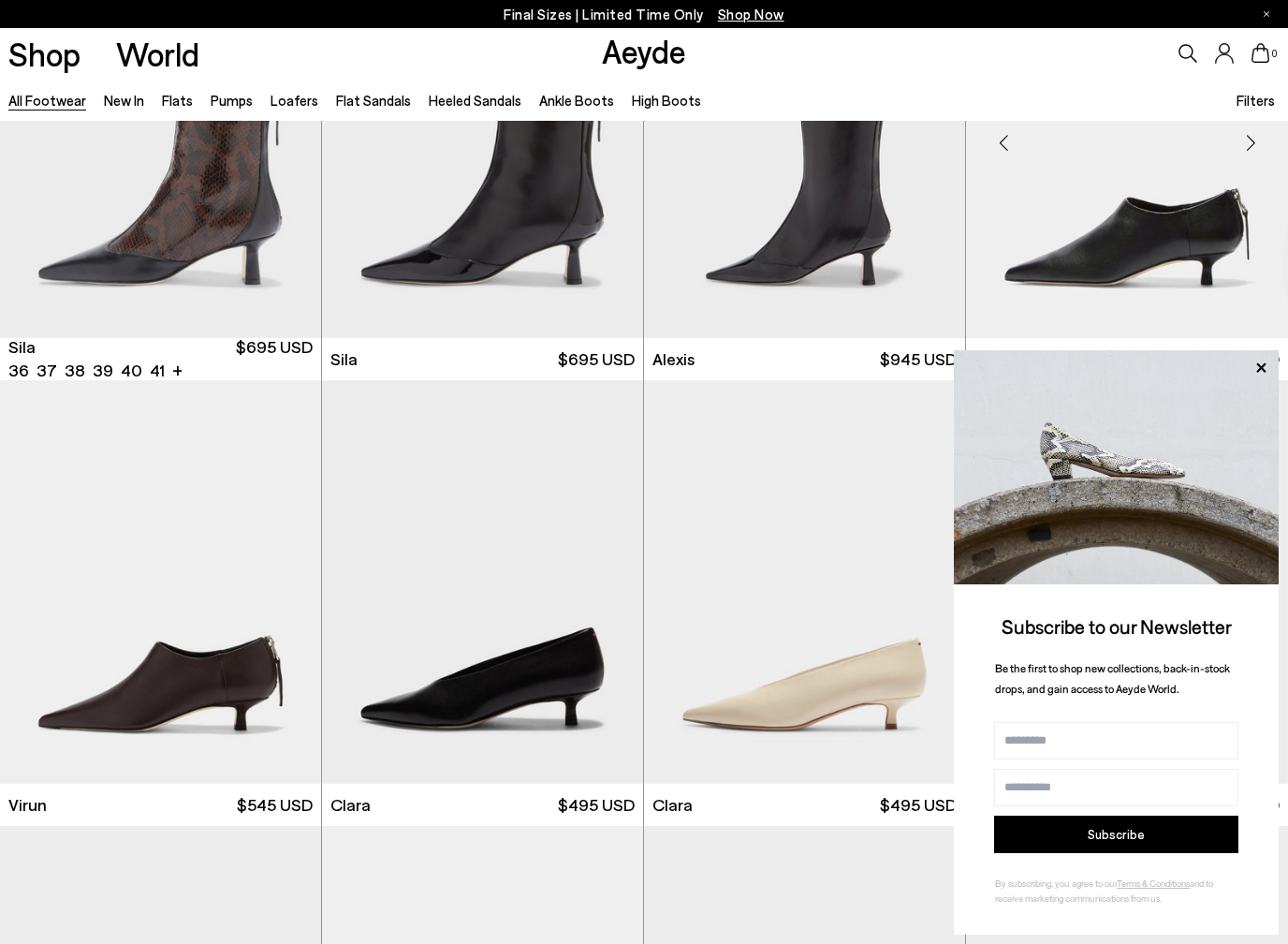 click 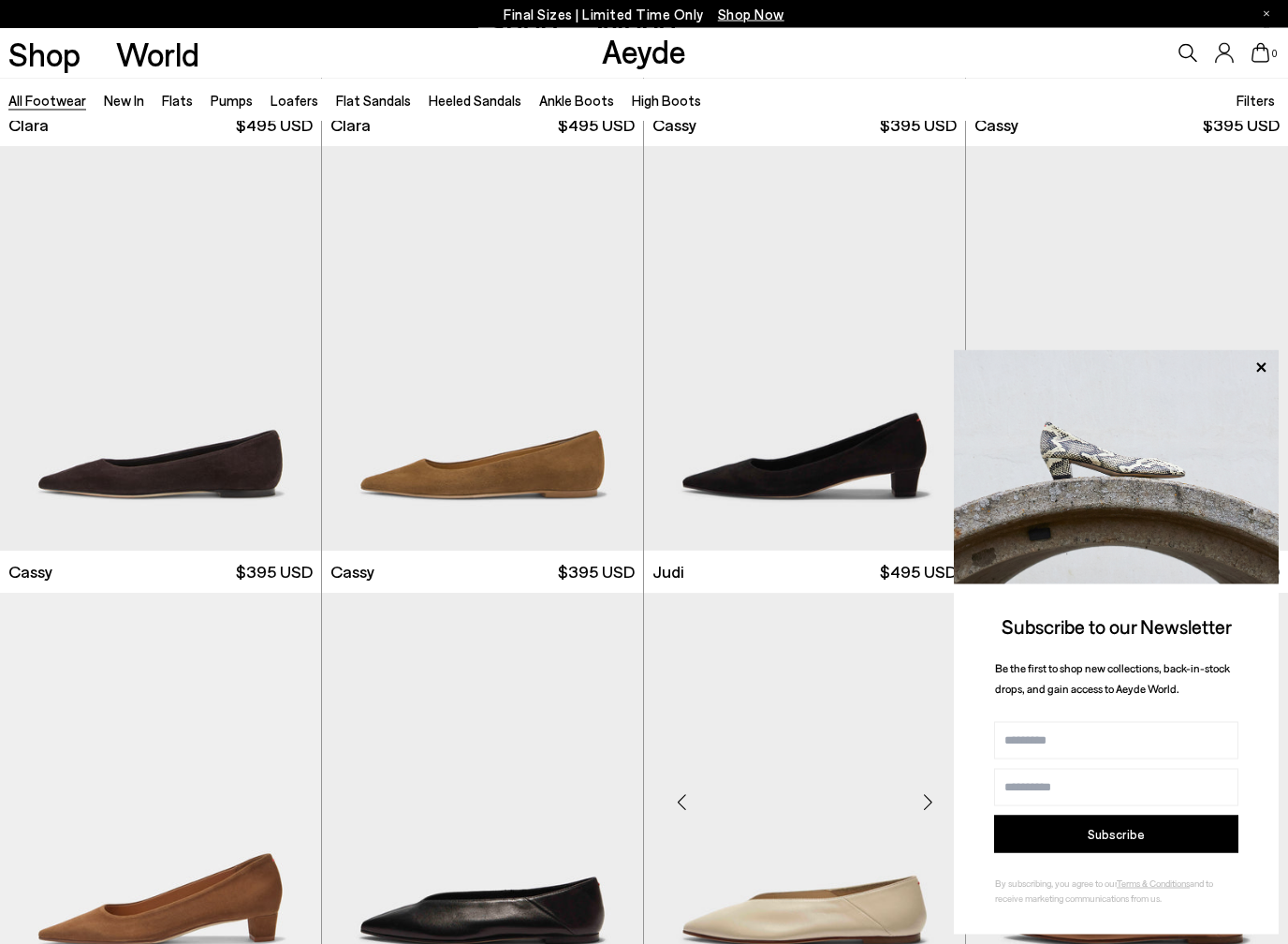 scroll, scrollTop: 3990, scrollLeft: 0, axis: vertical 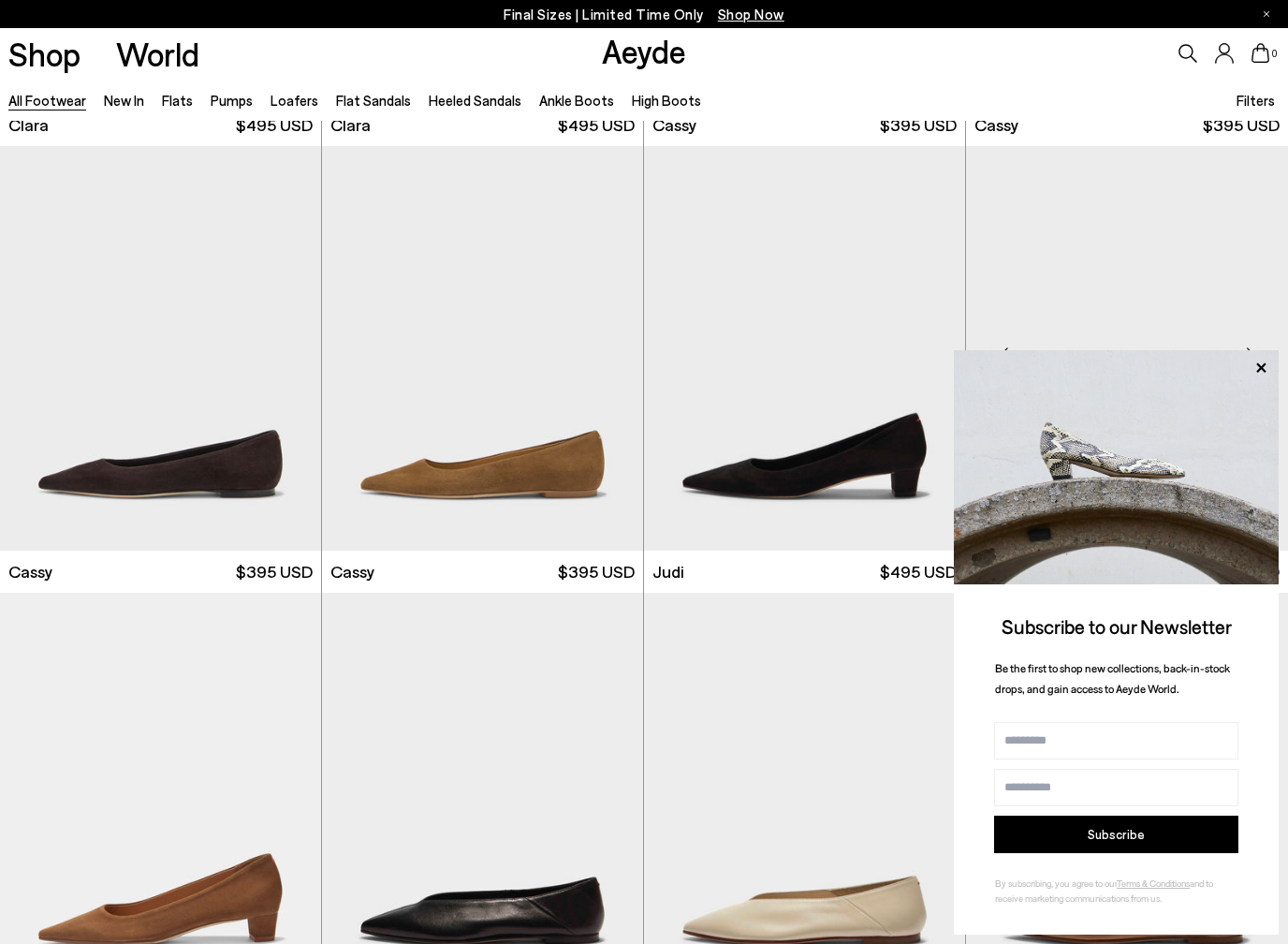 click 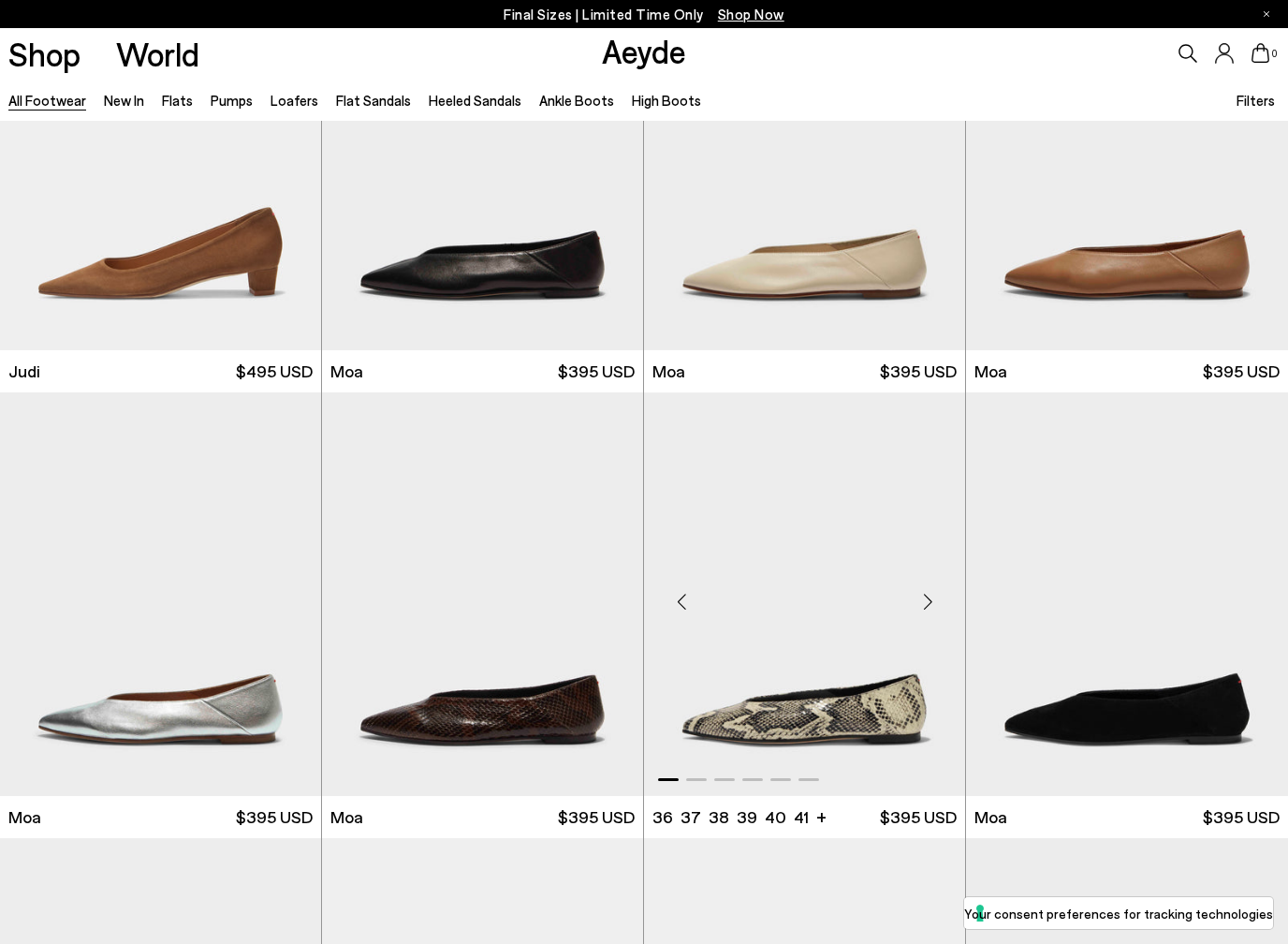 scroll, scrollTop: 4742, scrollLeft: 0, axis: vertical 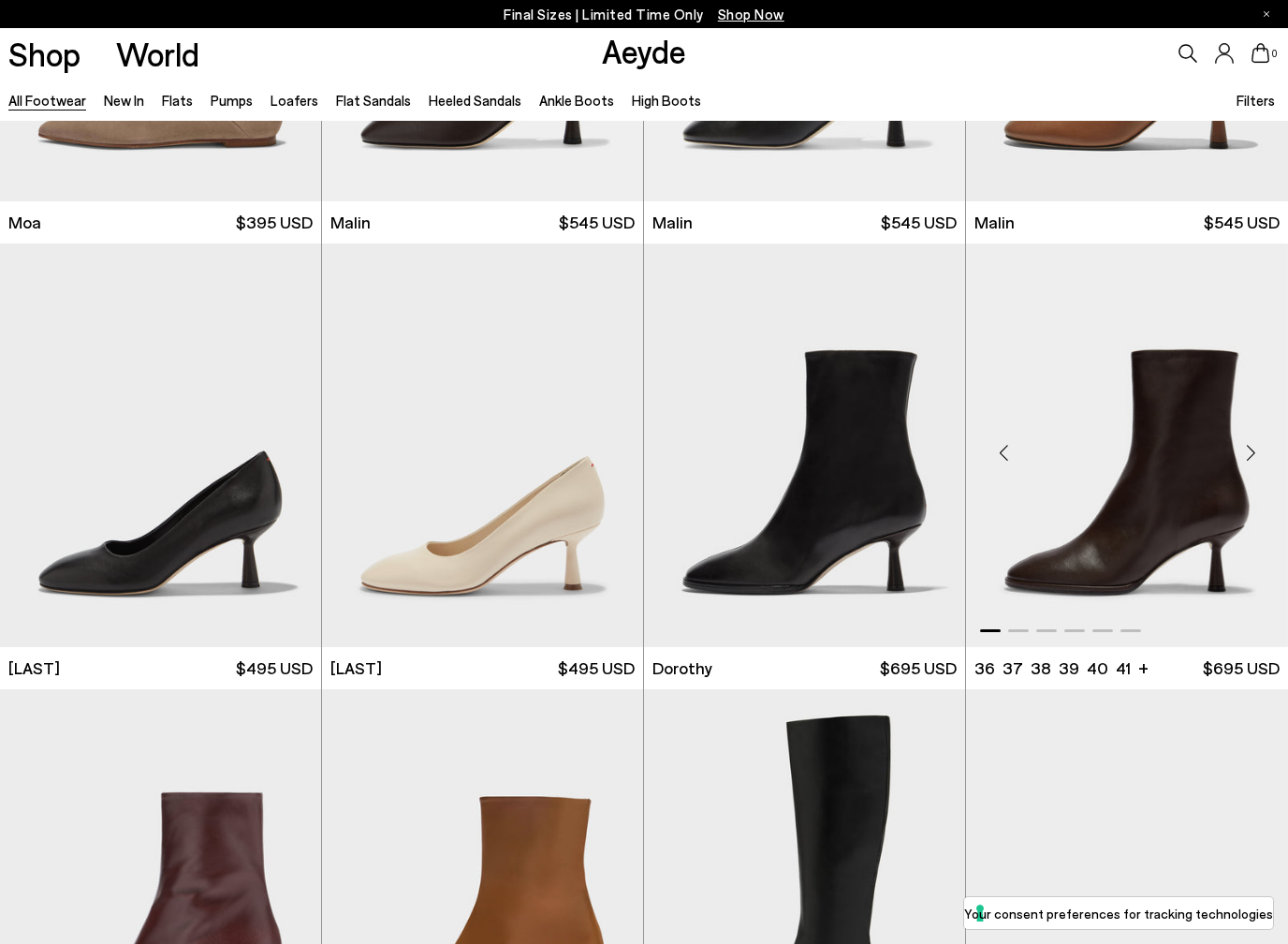 click at bounding box center (1127, 445) 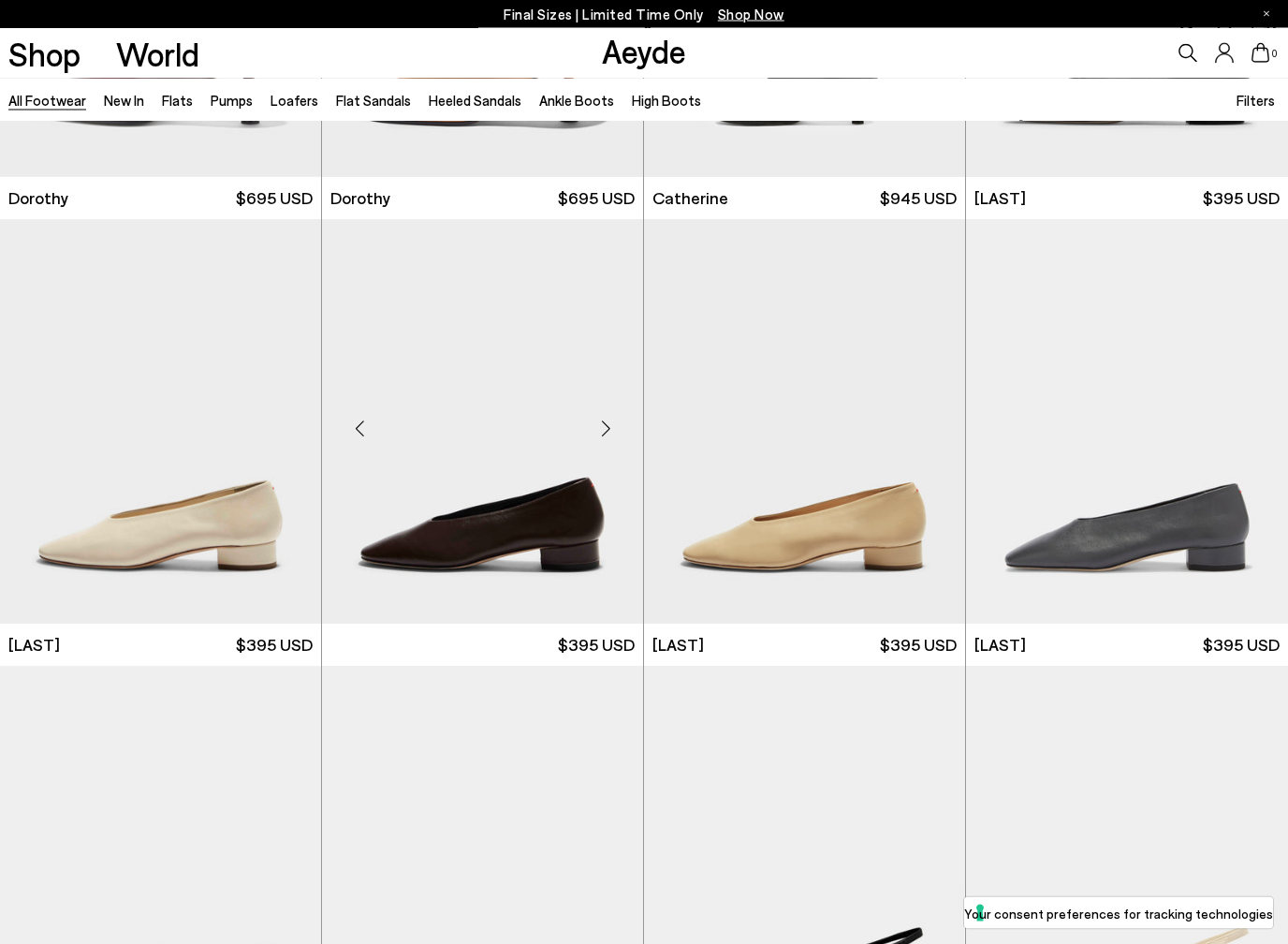 scroll, scrollTop: 6593, scrollLeft: 0, axis: vertical 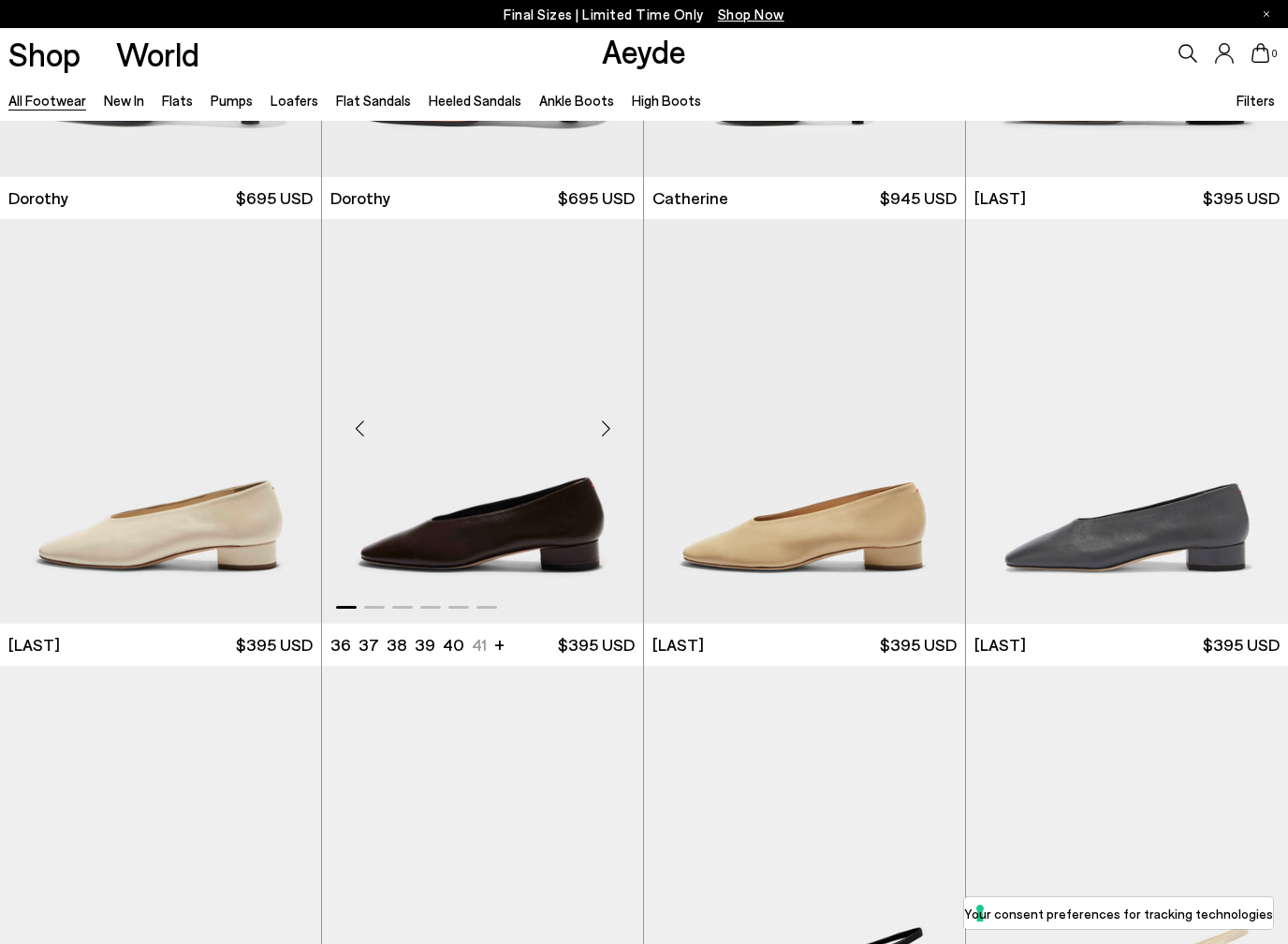 click at bounding box center (482, 420) 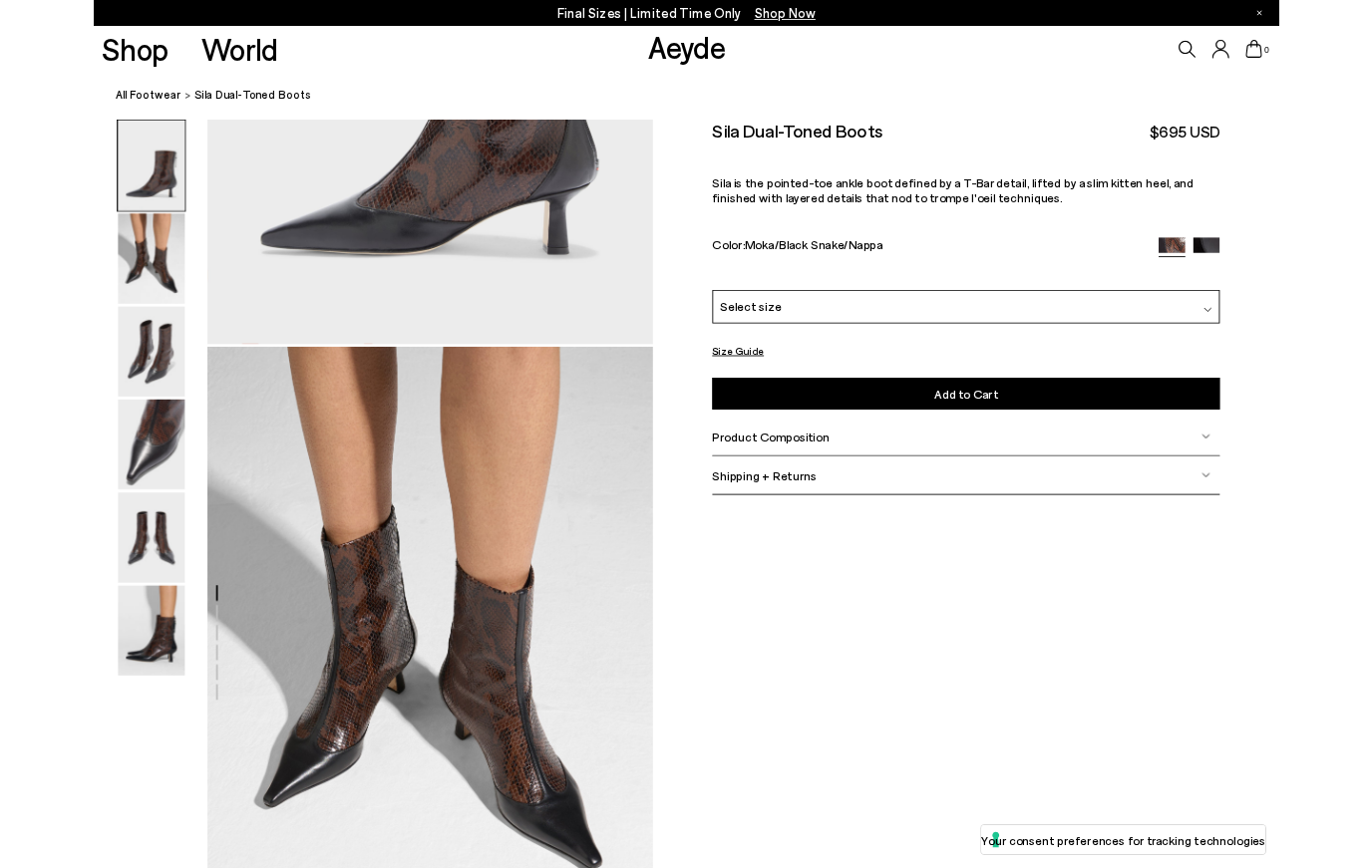 scroll, scrollTop: 459, scrollLeft: 0, axis: vertical 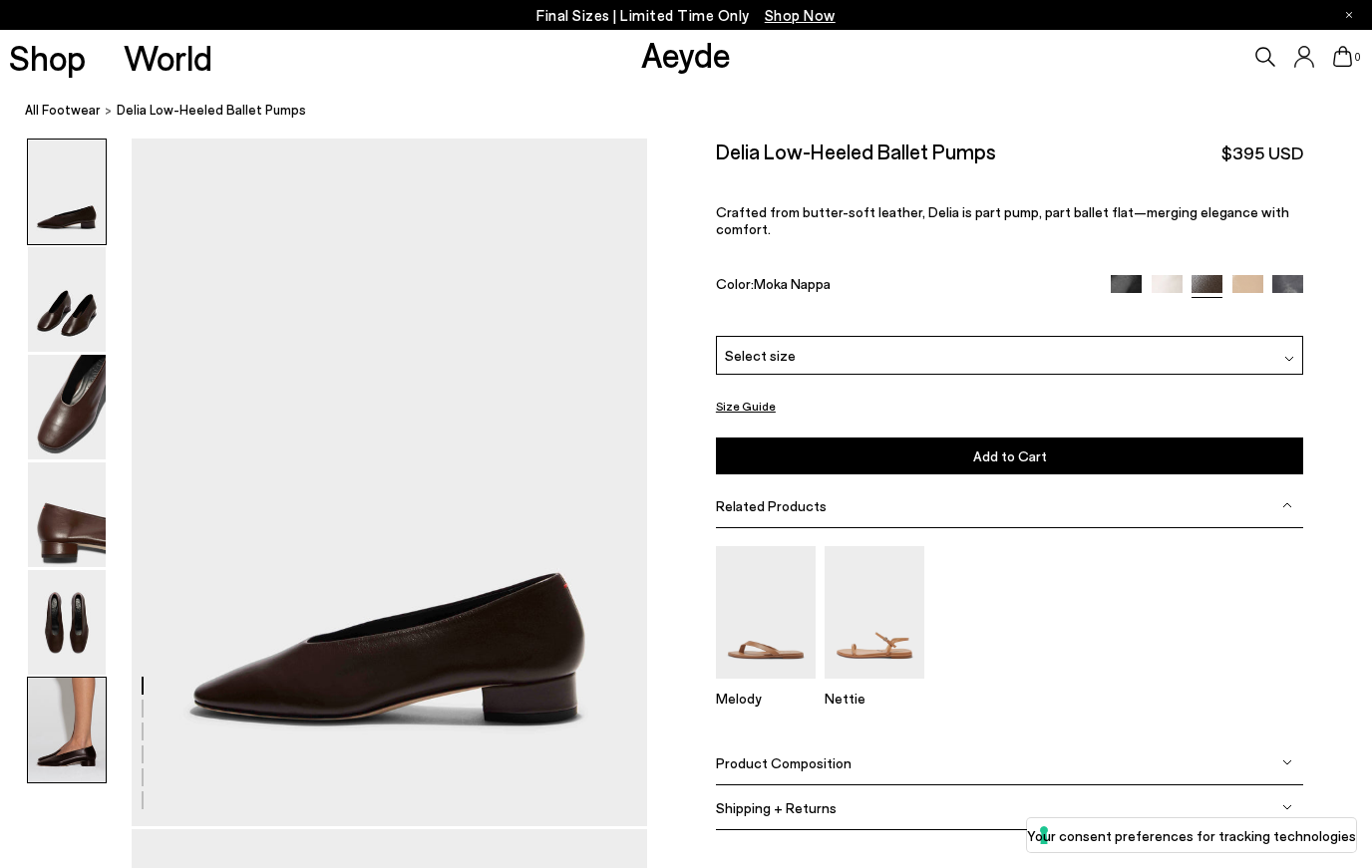 click at bounding box center (67, 729) 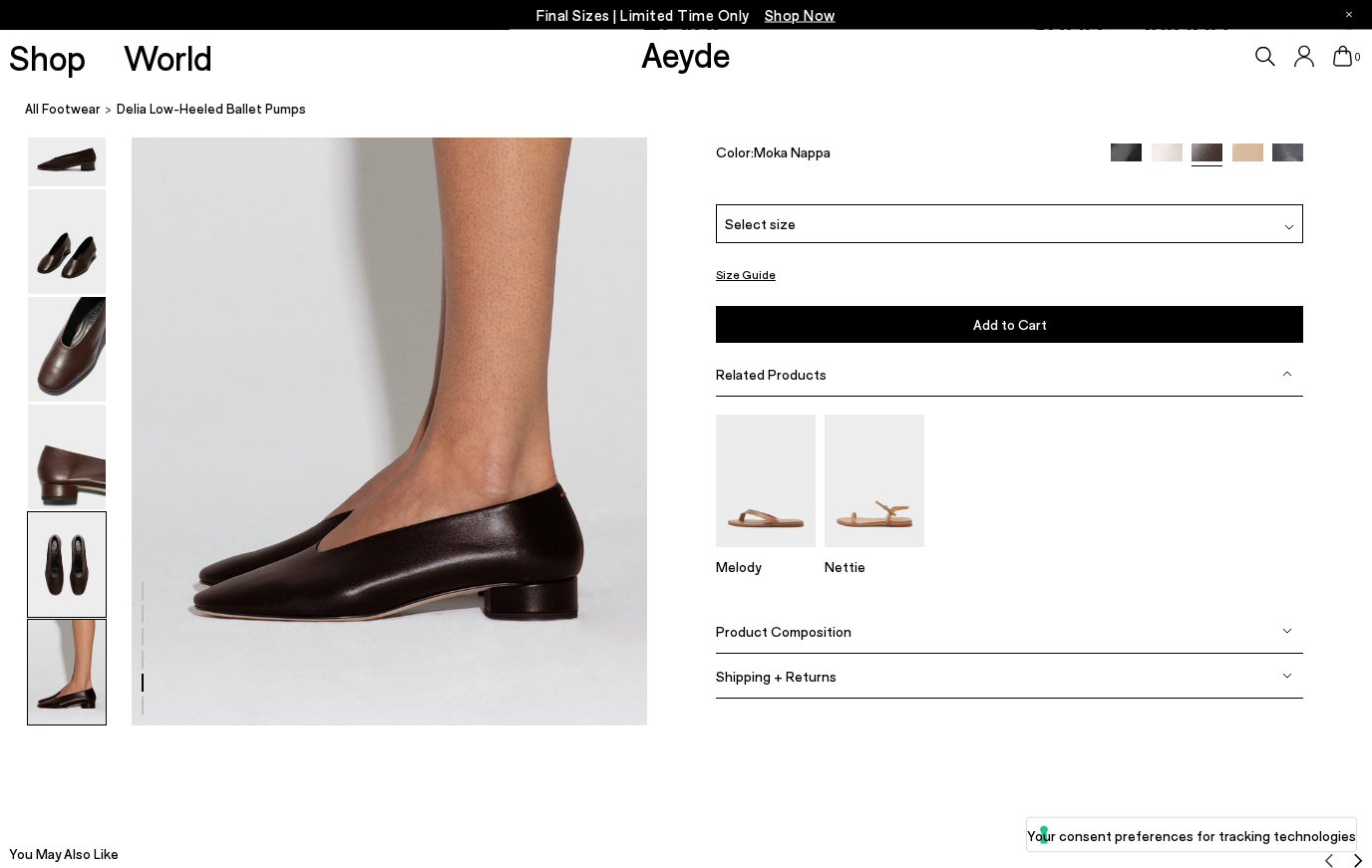 scroll, scrollTop: 3588, scrollLeft: 0, axis: vertical 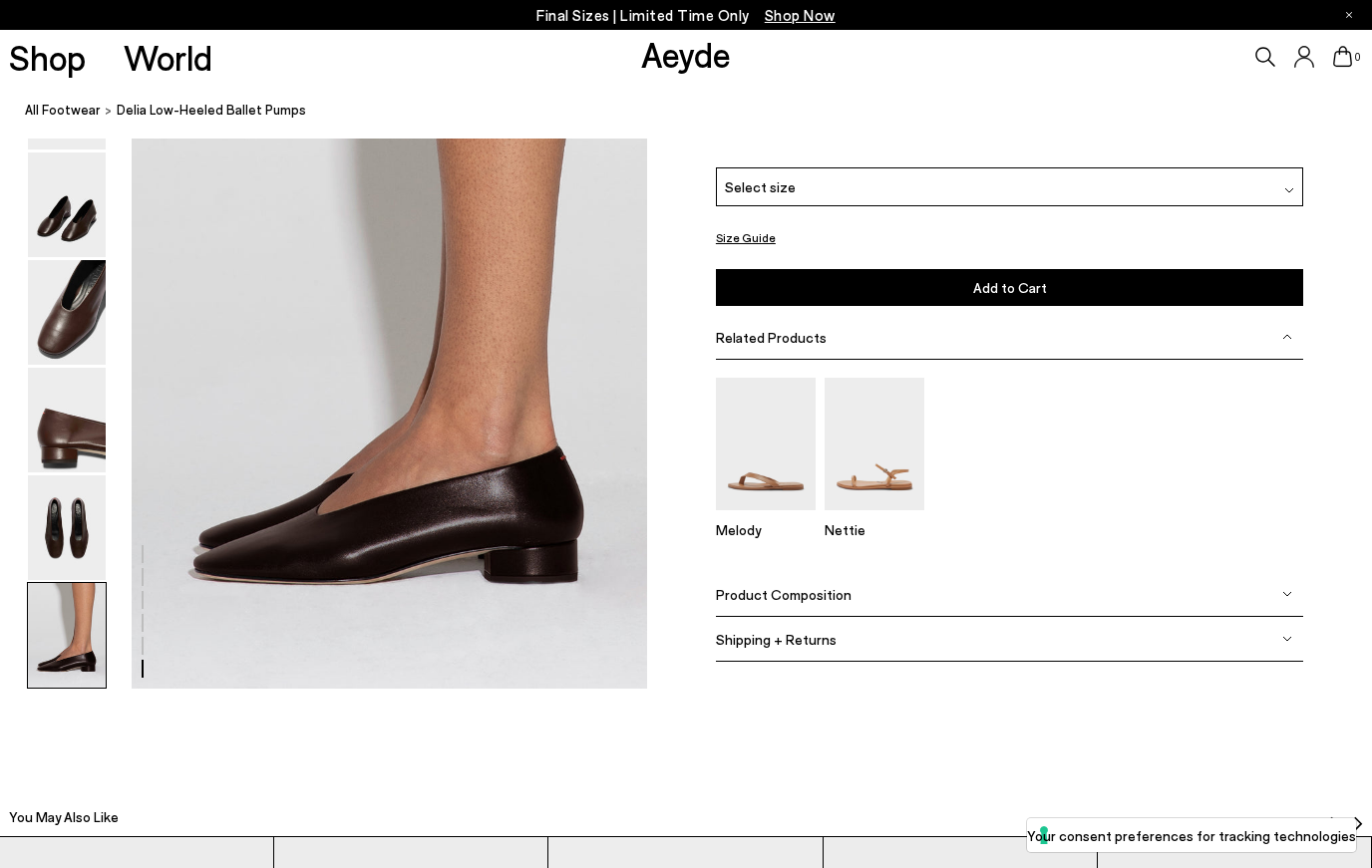 click at bounding box center (67, 635) 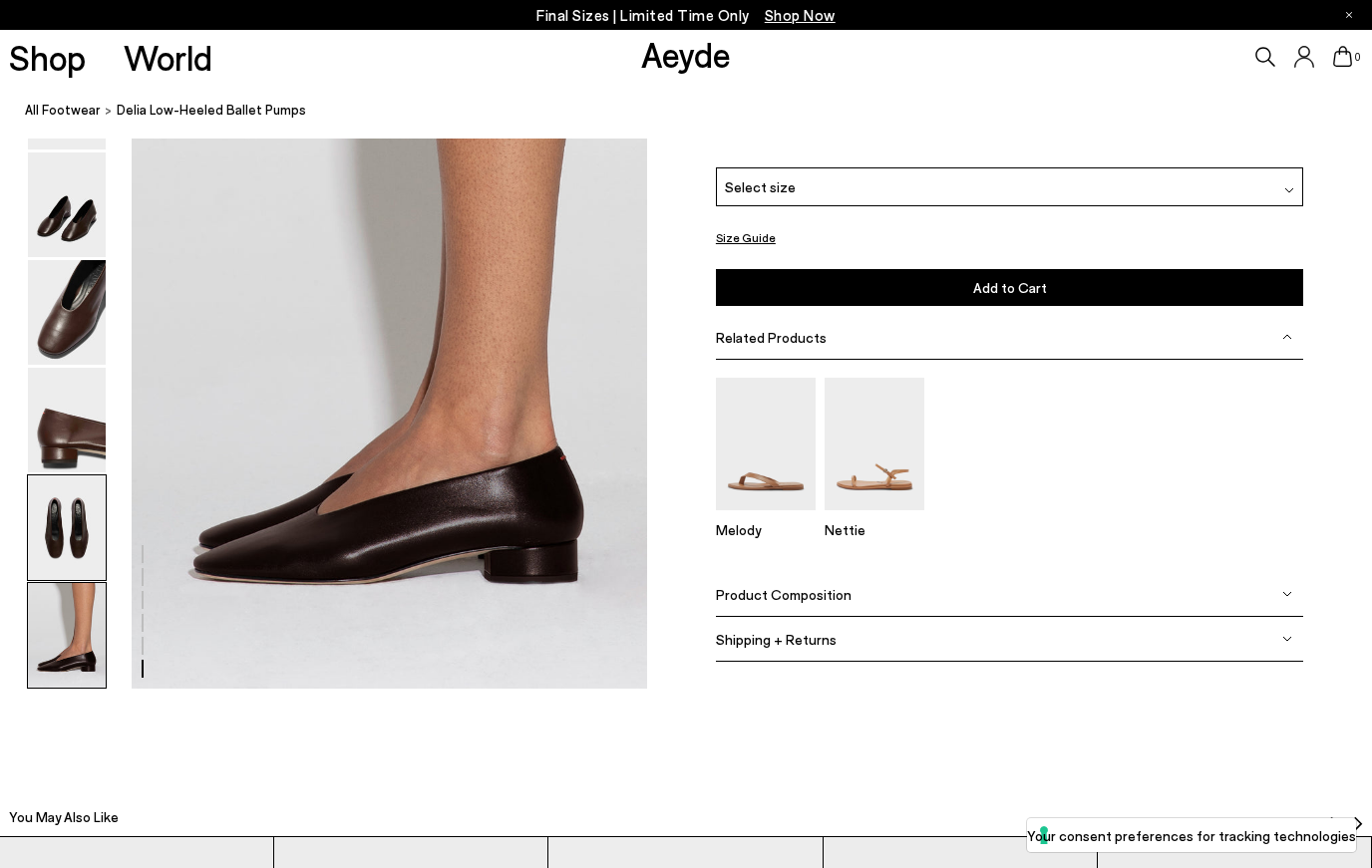 click at bounding box center [67, 527] 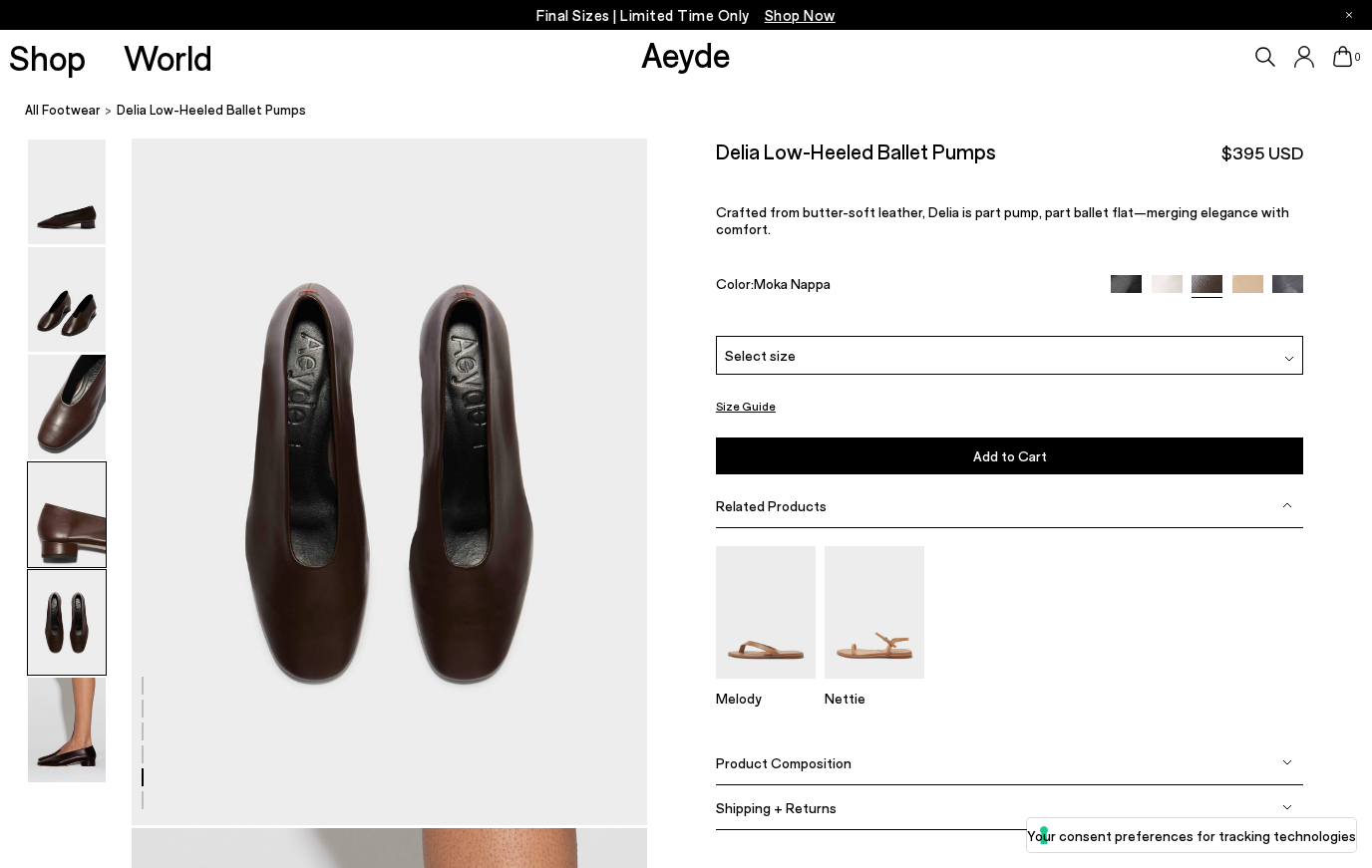 click at bounding box center (67, 514) 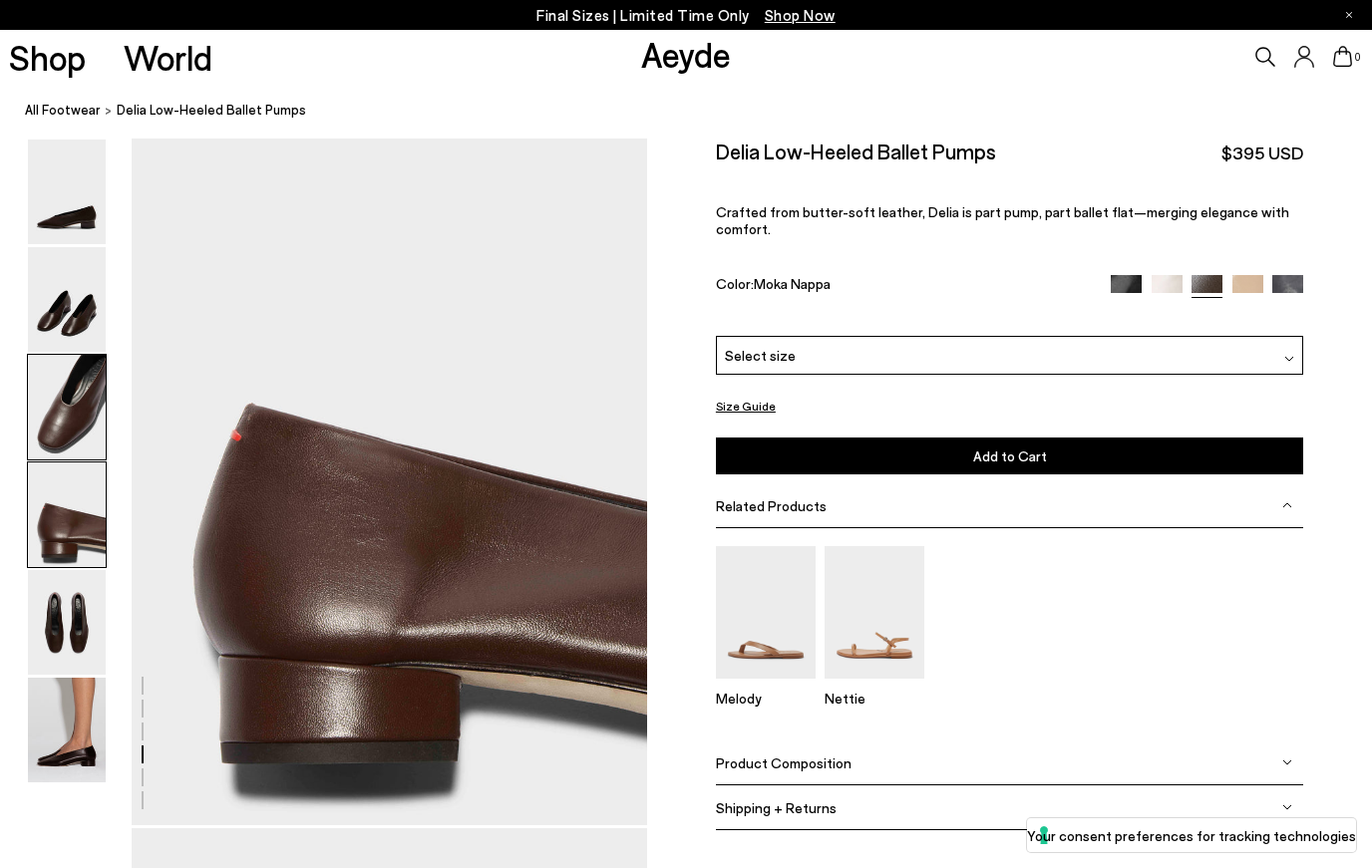 click at bounding box center (67, 407) 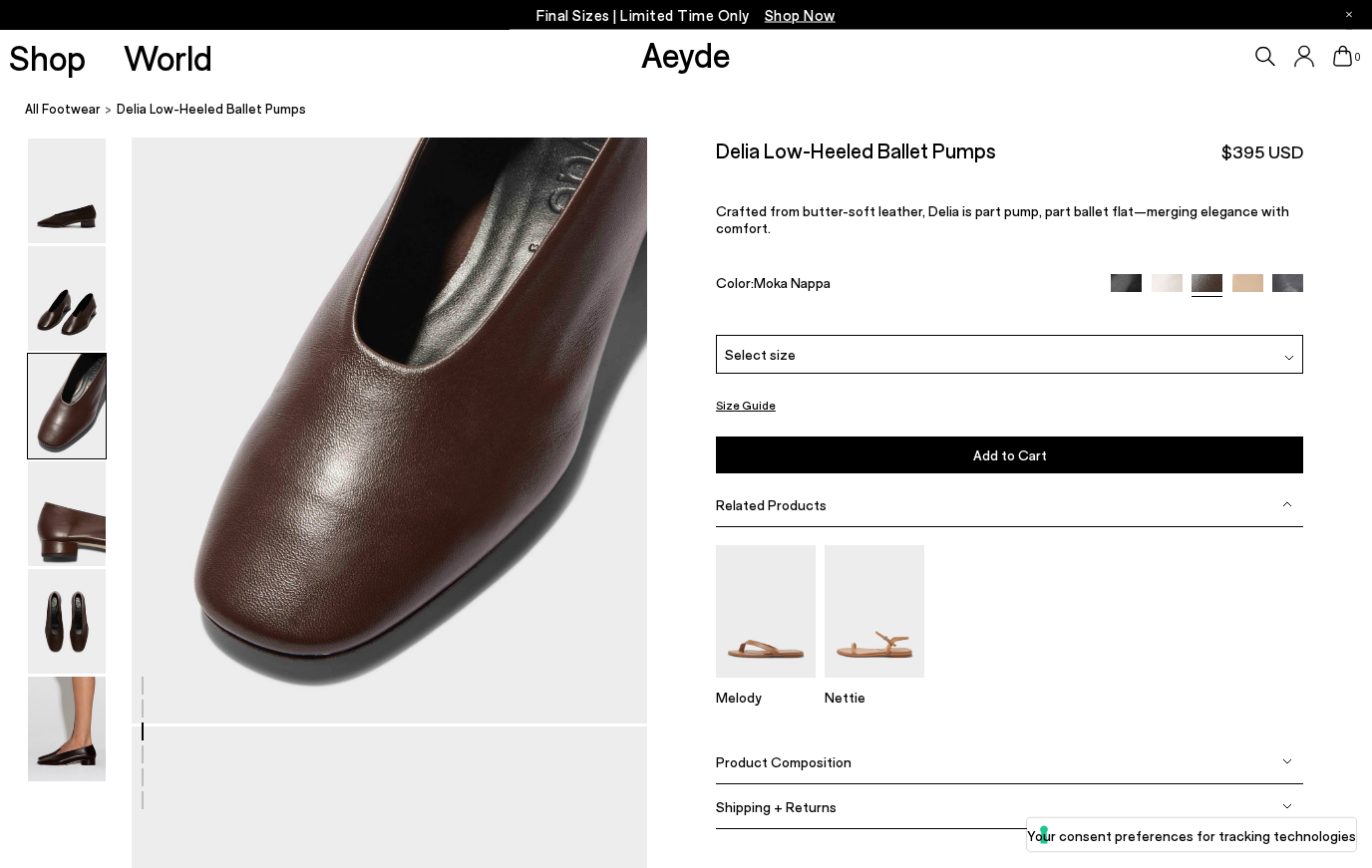 scroll, scrollTop: 1381, scrollLeft: 0, axis: vertical 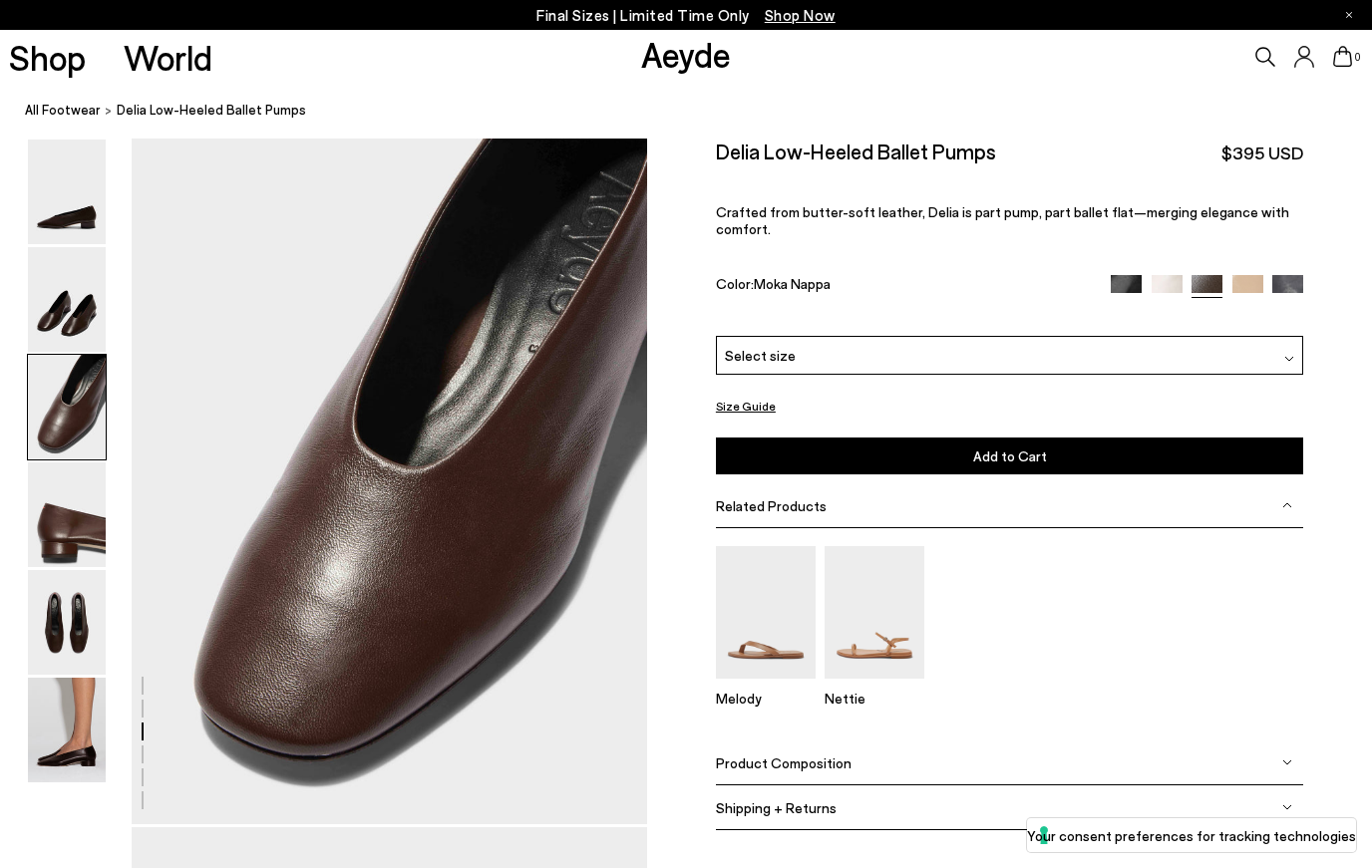 click on "Delia Low-Heeled Ballet Pumps
$395 USD
Crafted from butter-soft leather, Delia is part pump, part ballet flat—merging elegance with comfort.
Color:  Moka Nappa" at bounding box center [1009, 237] 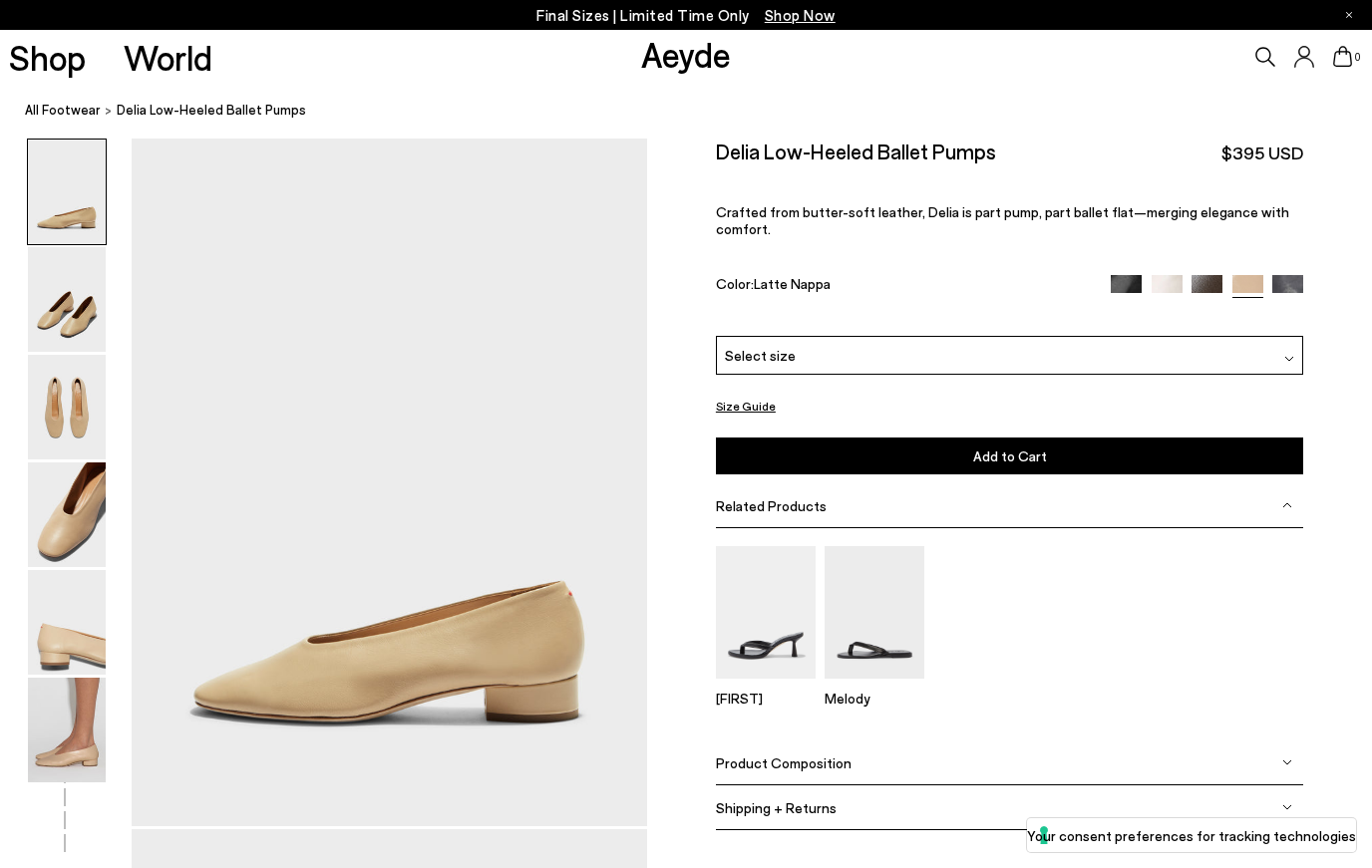 scroll, scrollTop: 0, scrollLeft: 0, axis: both 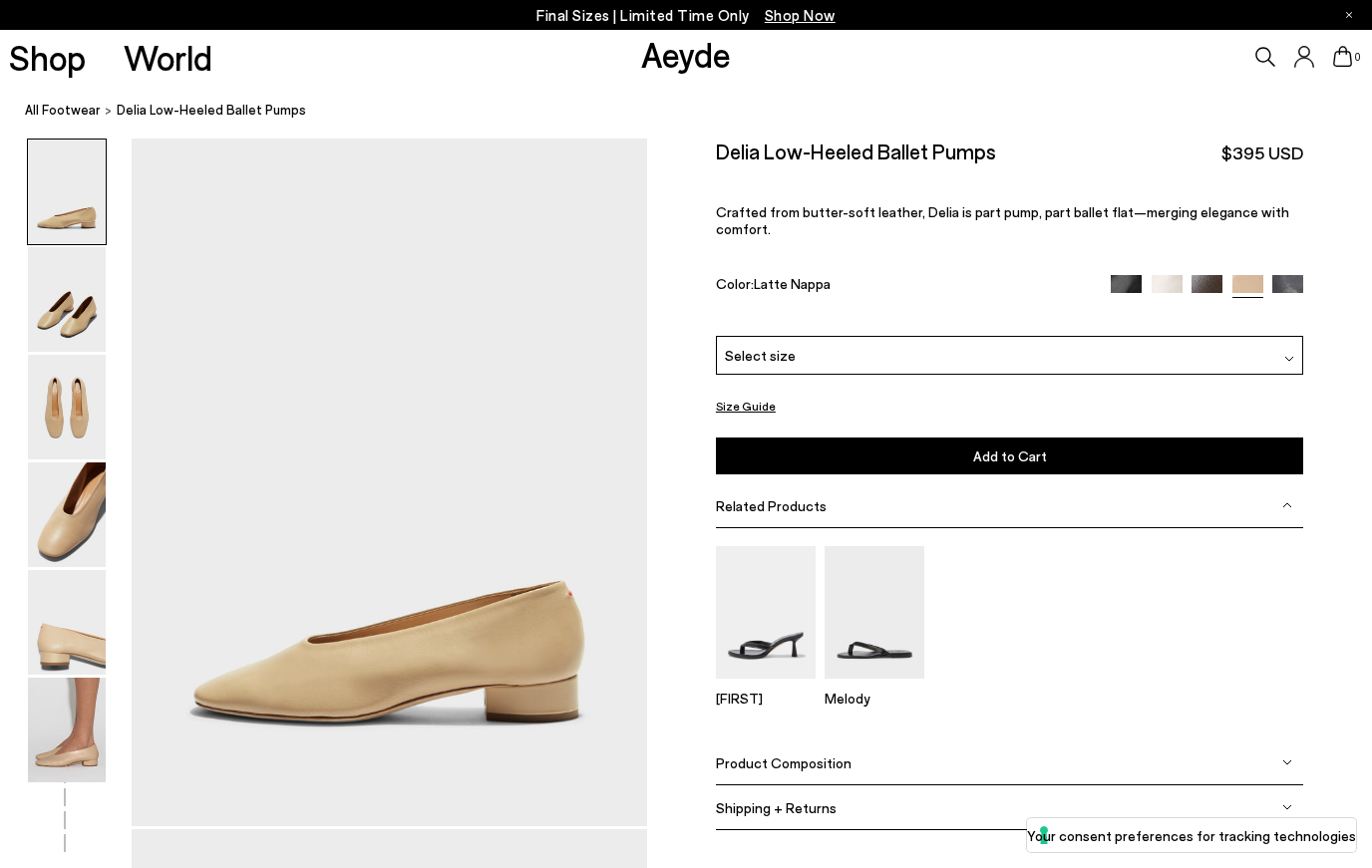 click at bounding box center [1287, 284] 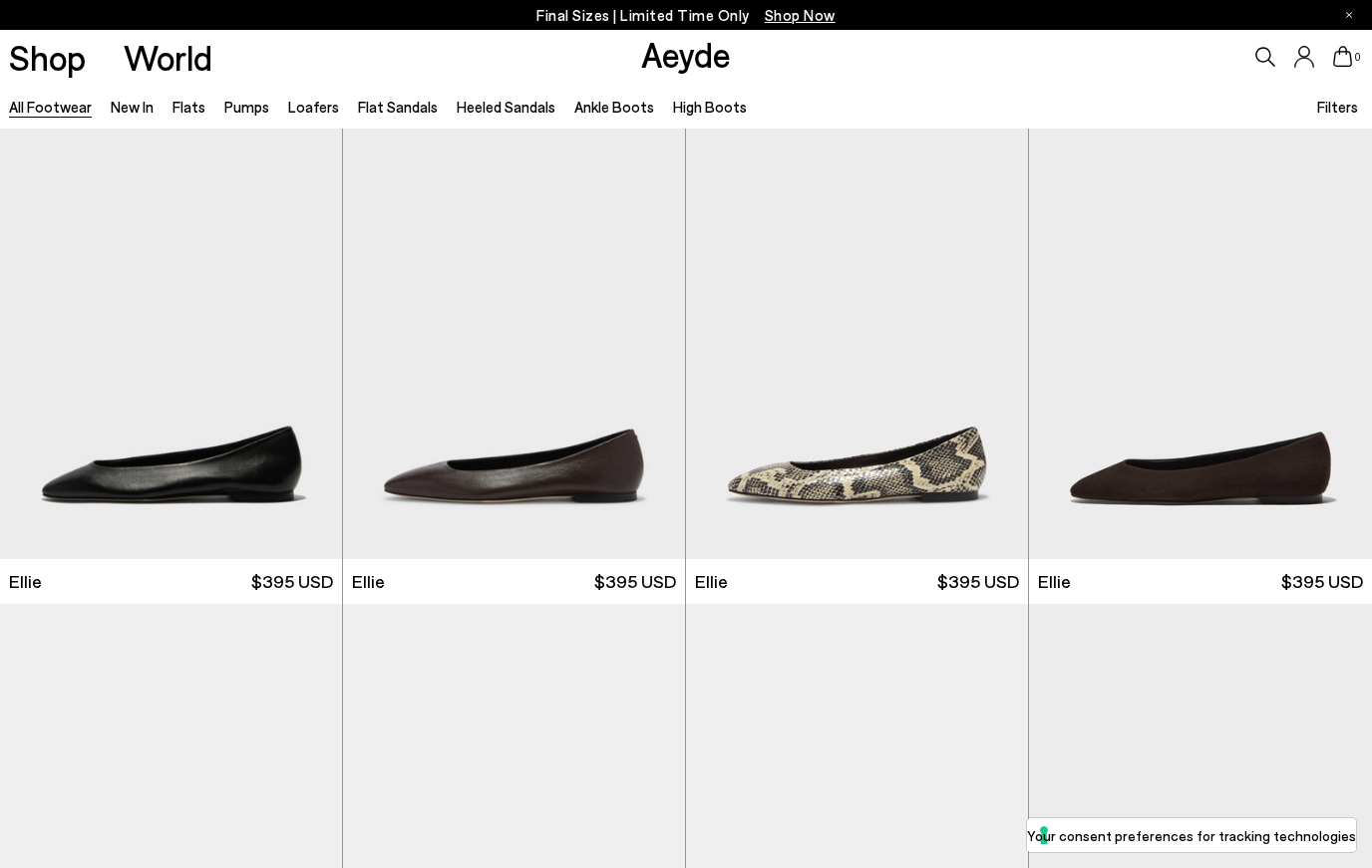 scroll, scrollTop: 7021, scrollLeft: 0, axis: vertical 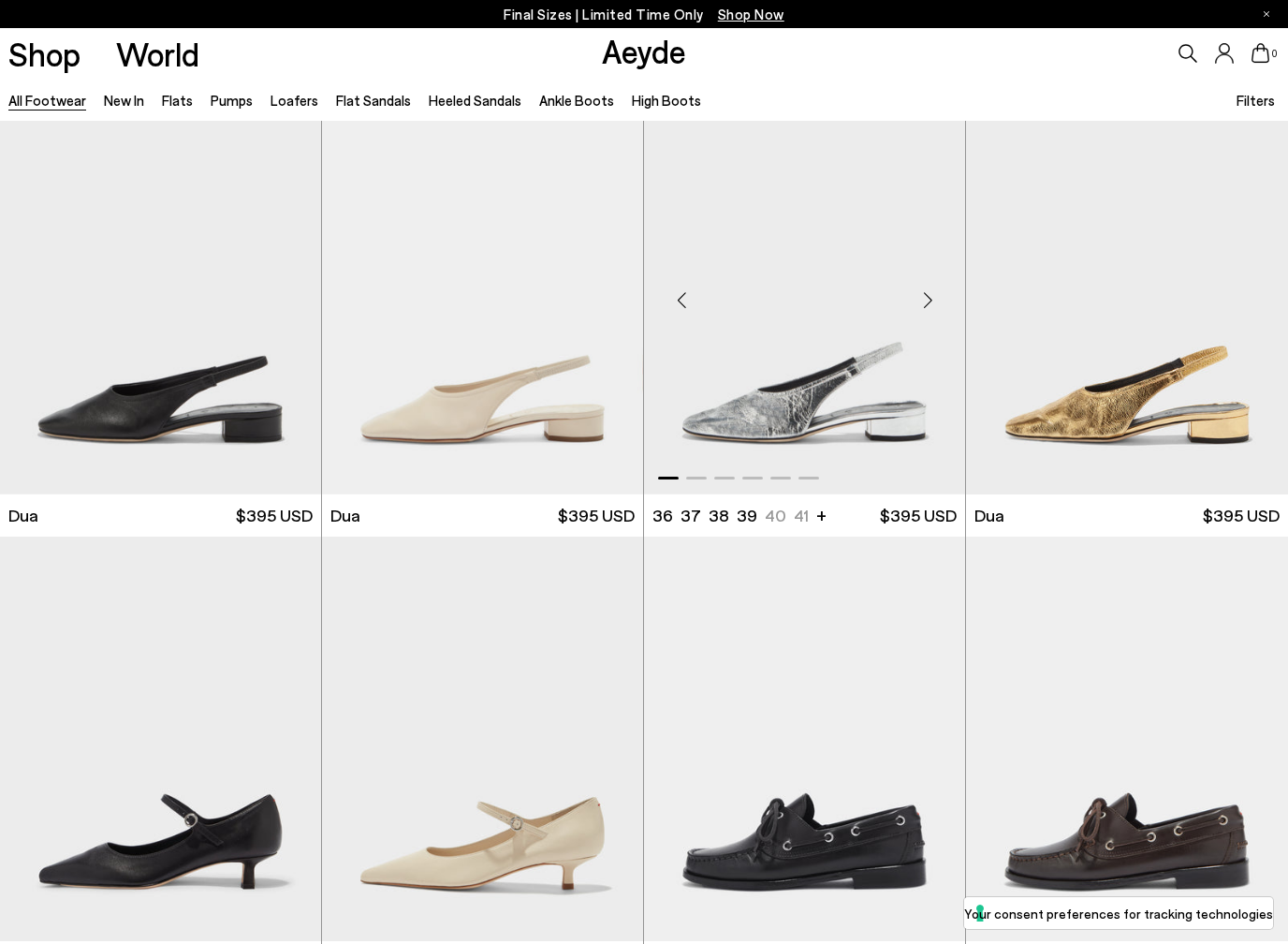 click at bounding box center [804, 292] 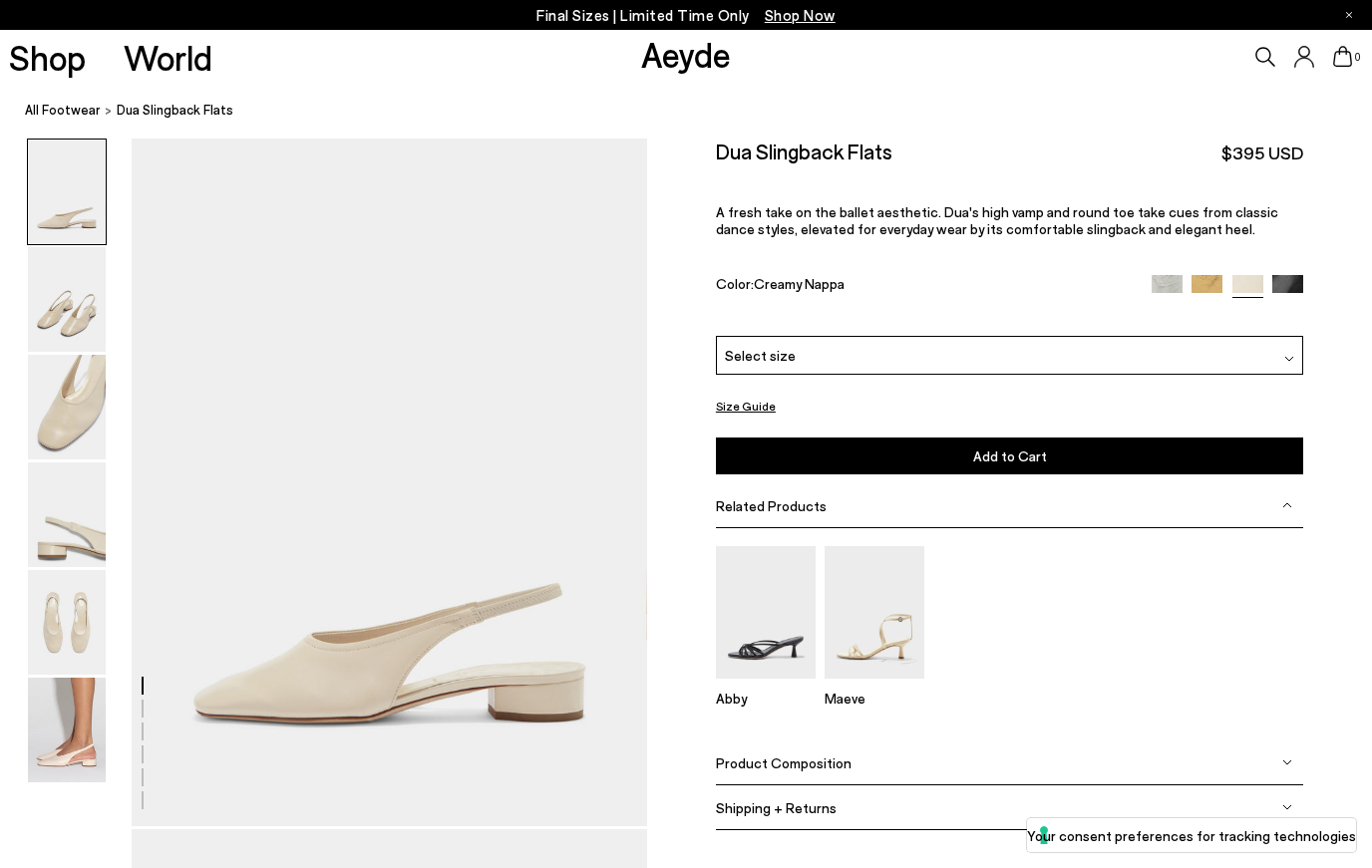 scroll, scrollTop: 0, scrollLeft: 0, axis: both 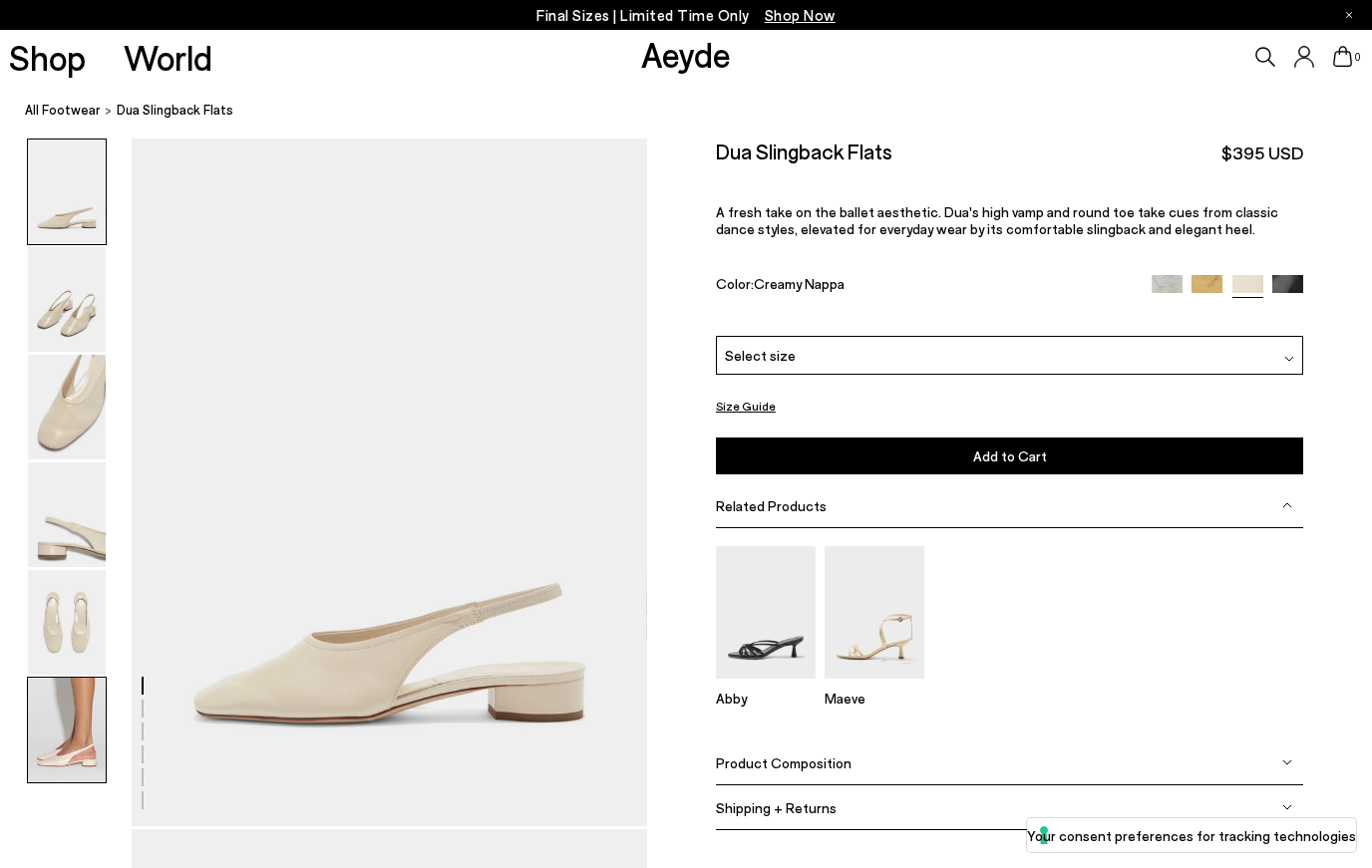 click at bounding box center [67, 729] 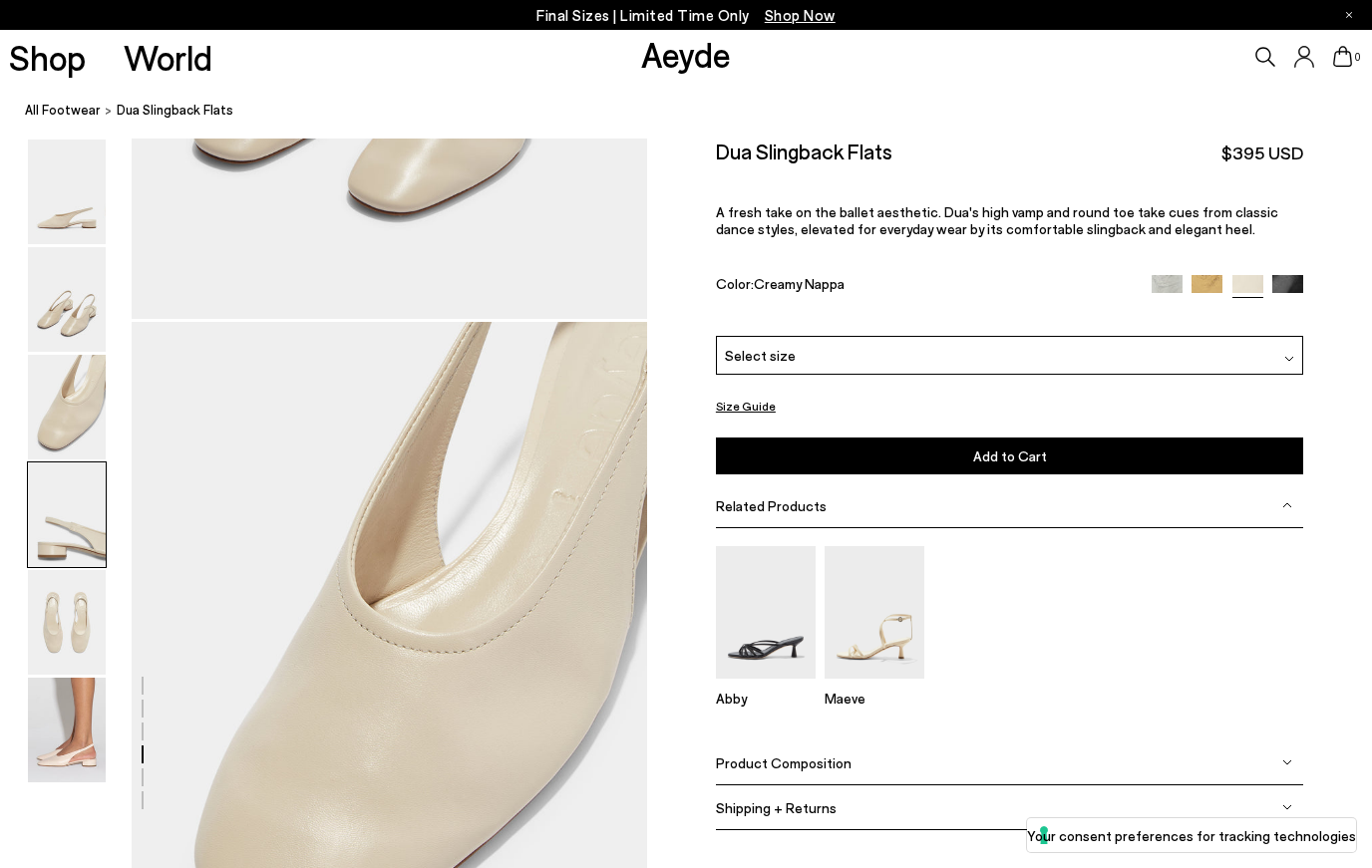 scroll, scrollTop: 3588, scrollLeft: 0, axis: vertical 